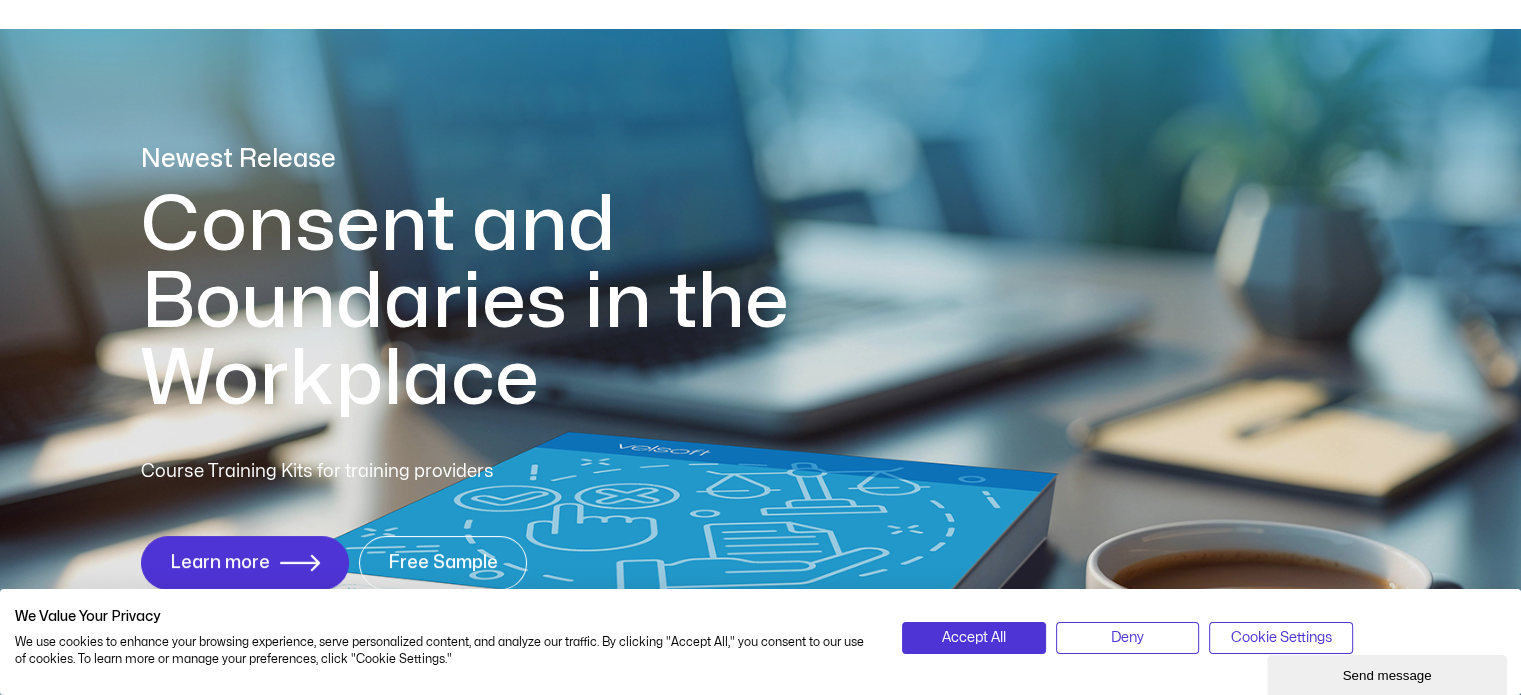 scroll, scrollTop: 500, scrollLeft: 0, axis: vertical 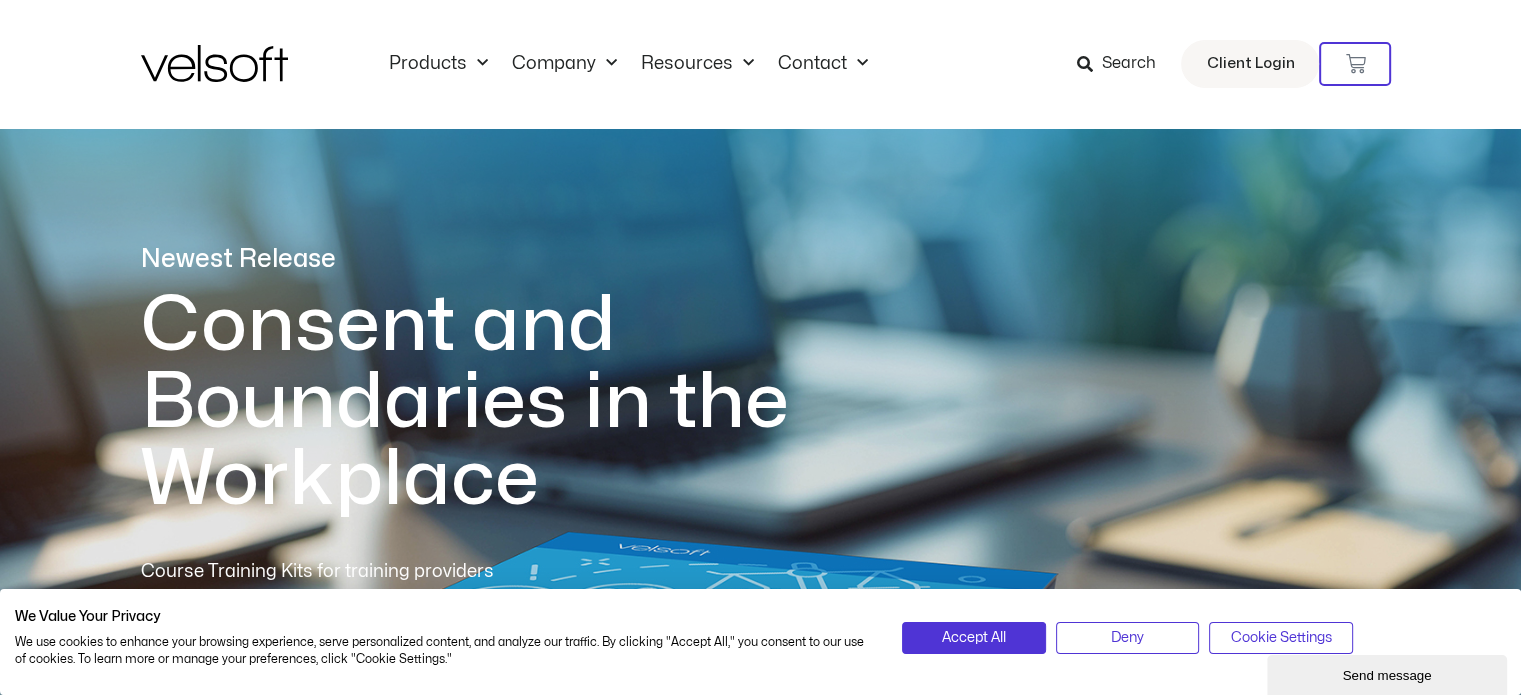 click on "Search" at bounding box center (1128, 64) 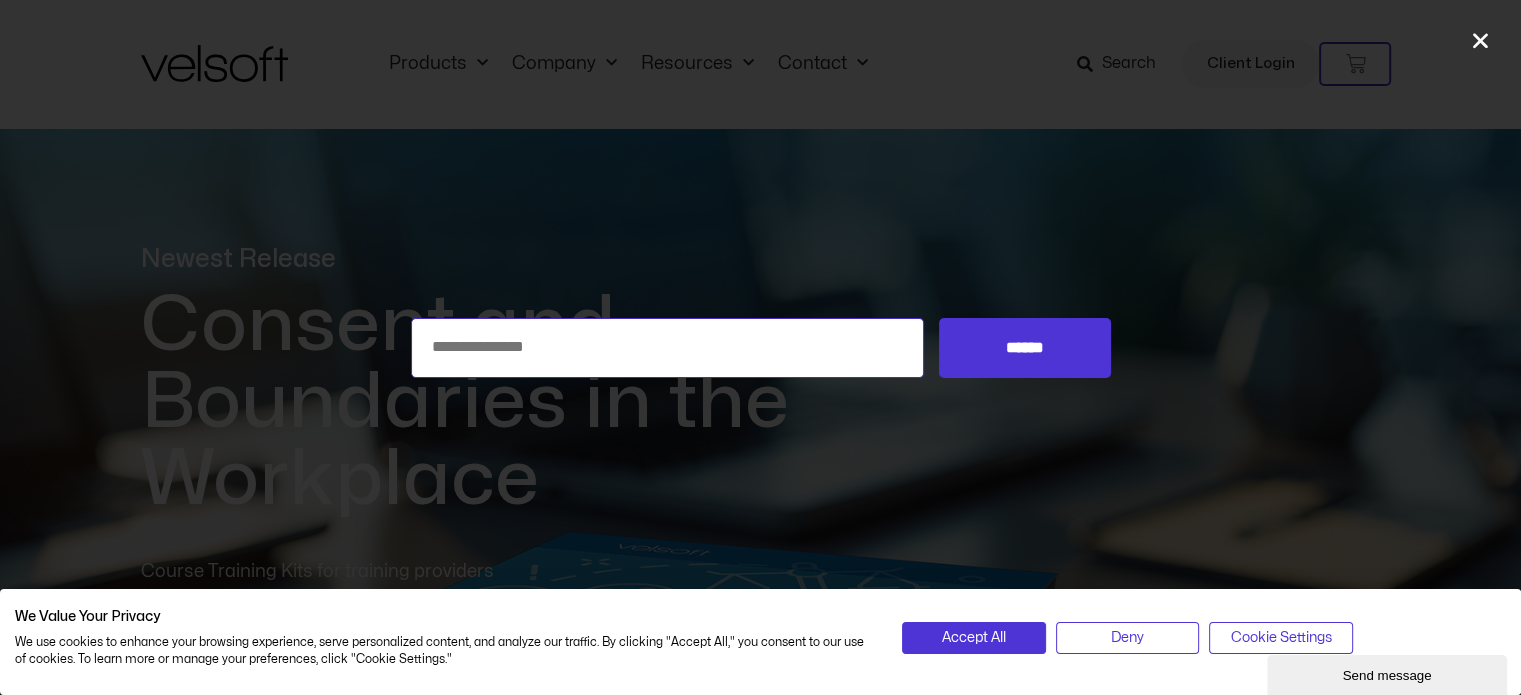 click on "Search for:" at bounding box center (668, 348) 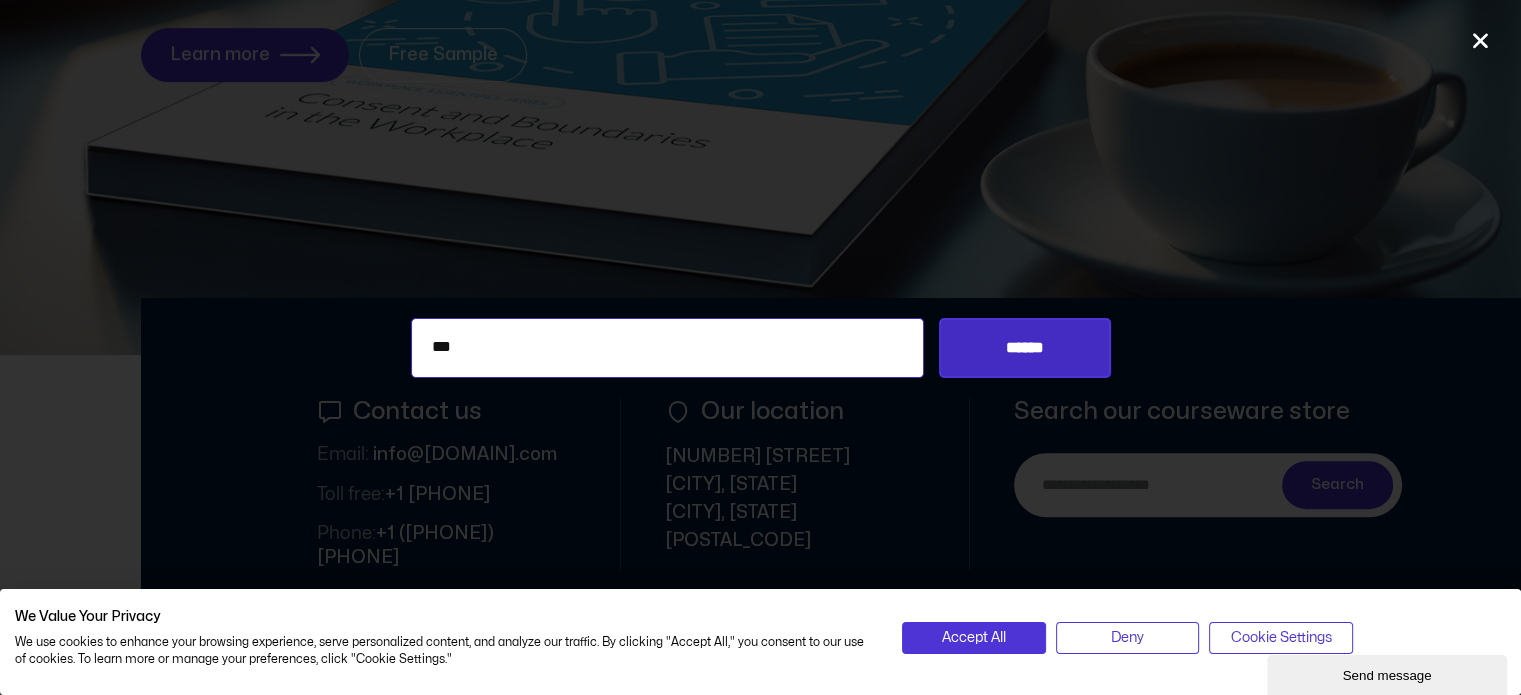 type on "***" 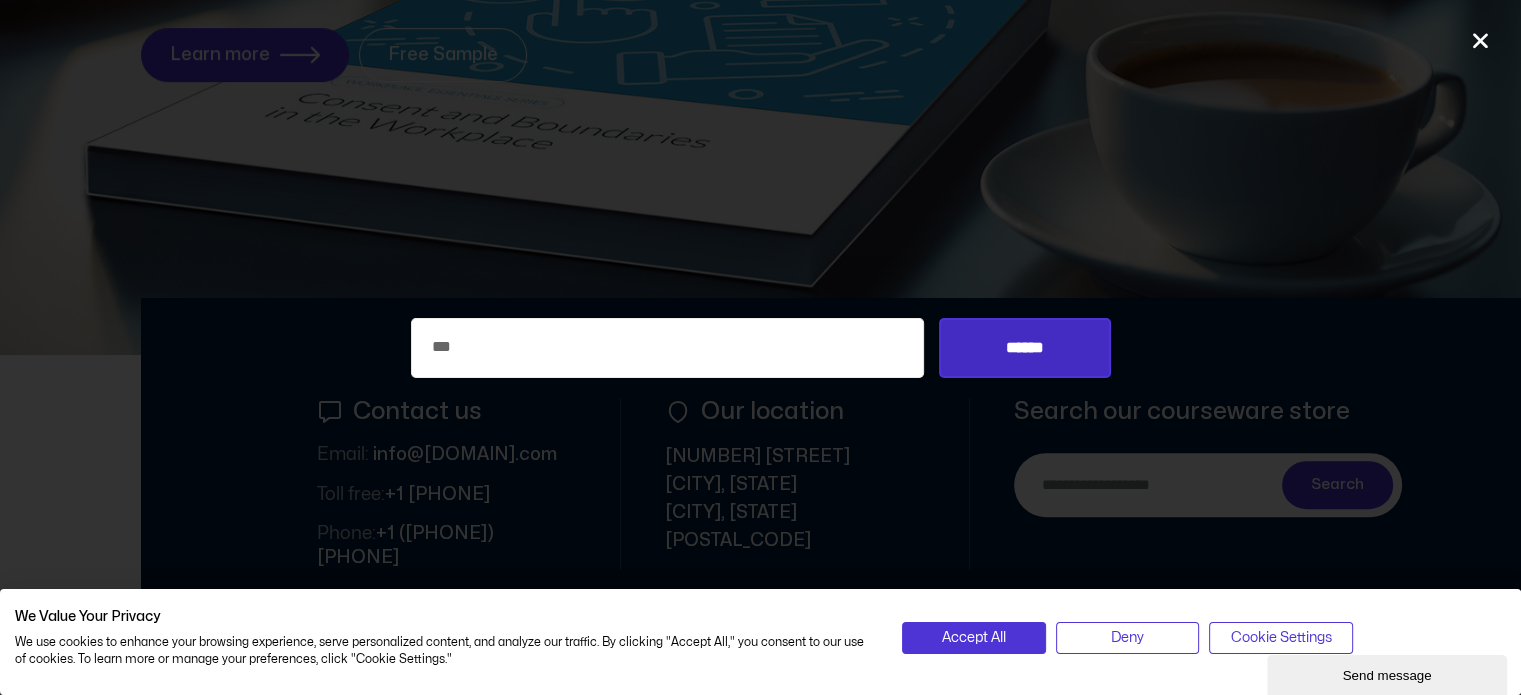 click on "******" at bounding box center (1024, 348) 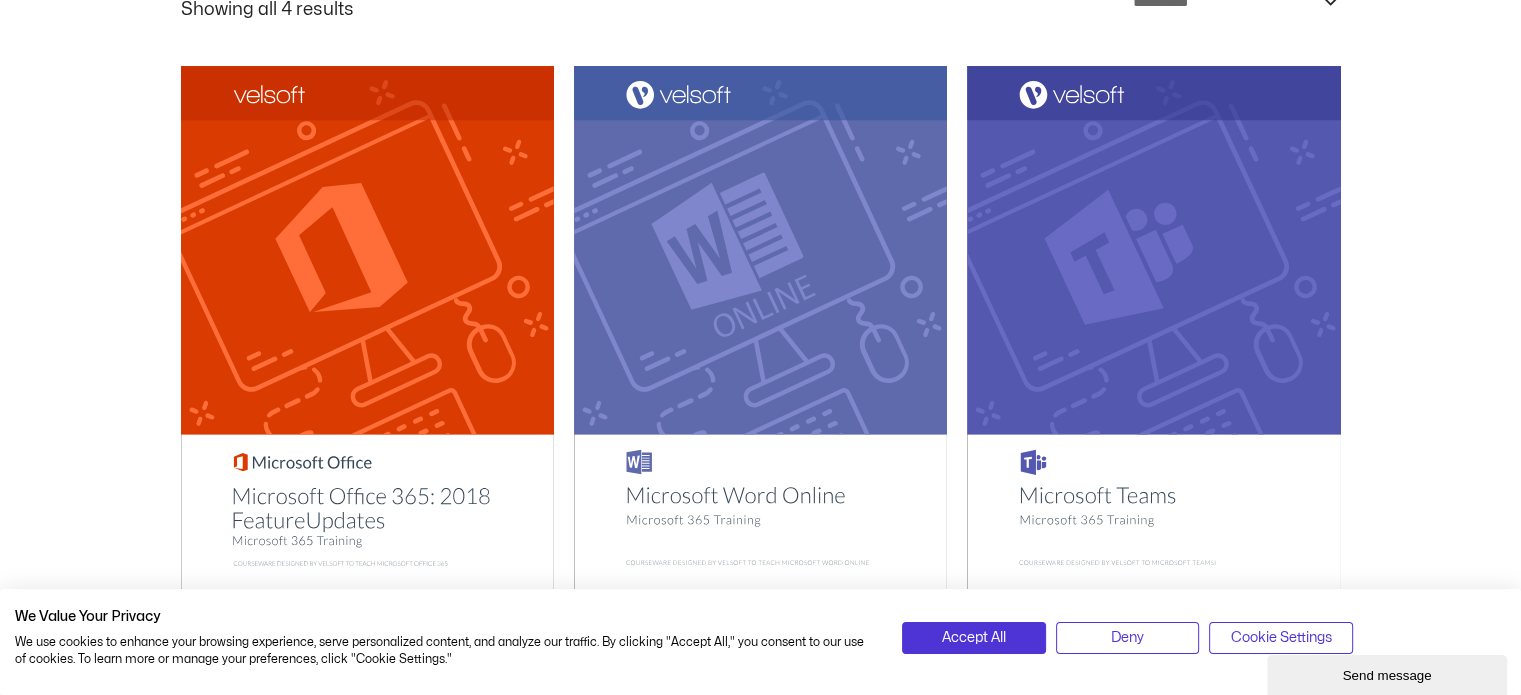 scroll, scrollTop: 400, scrollLeft: 0, axis: vertical 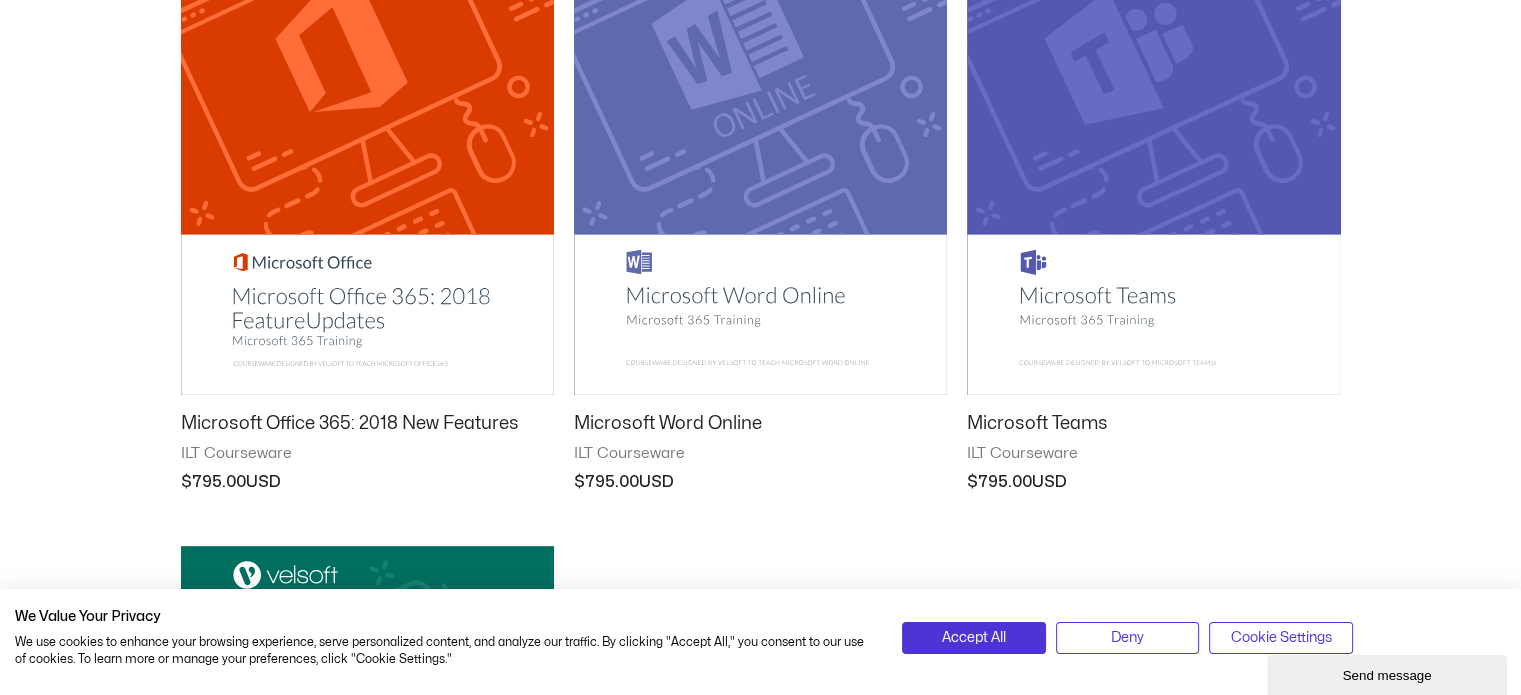 click at bounding box center [760, 130] 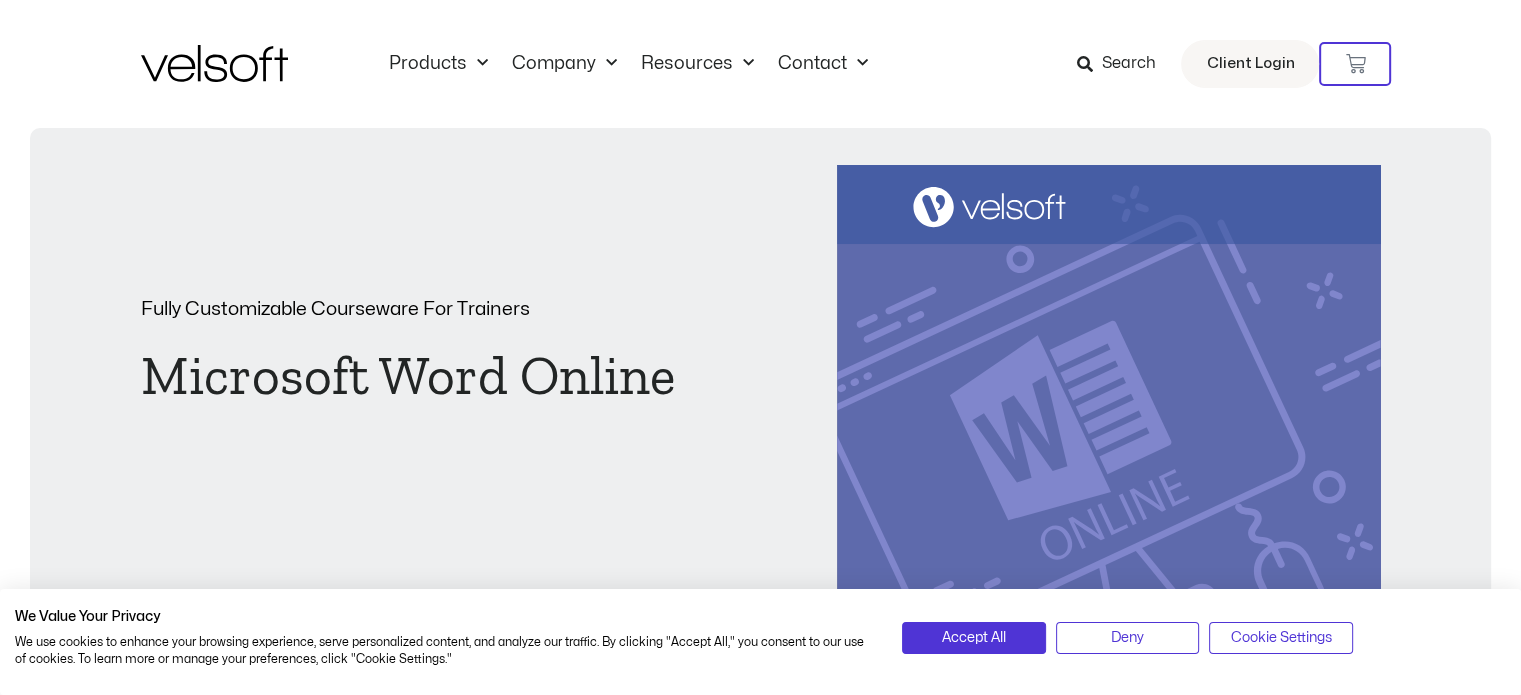scroll, scrollTop: 500, scrollLeft: 0, axis: vertical 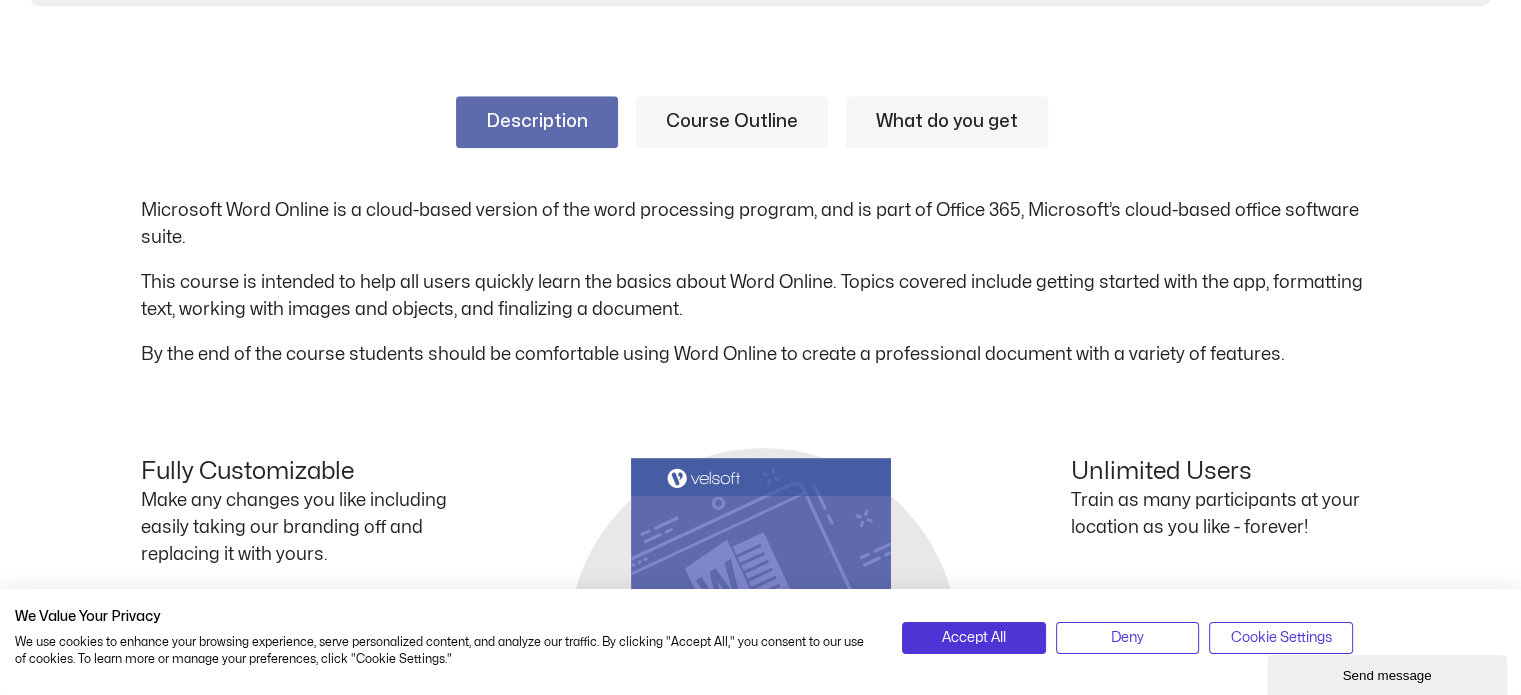 click on "Course Outline" at bounding box center [732, 122] 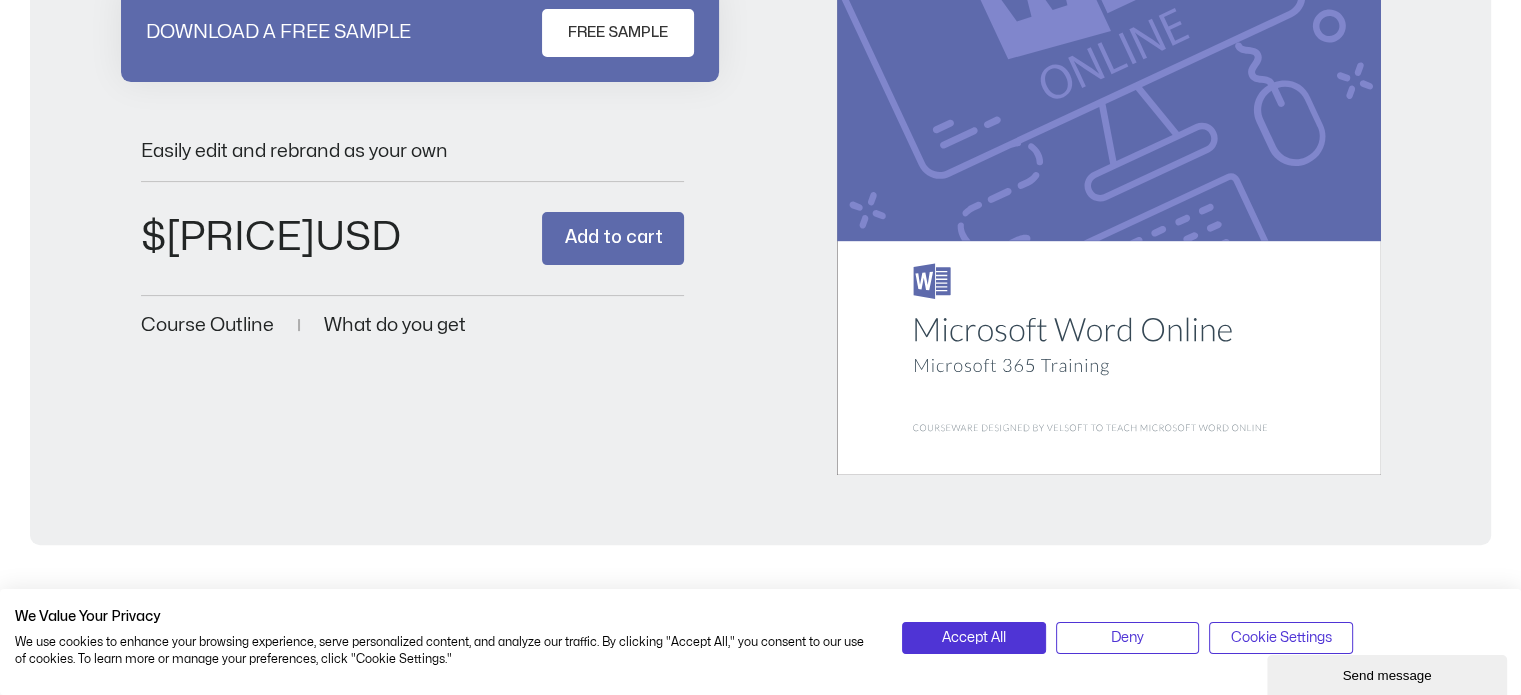 scroll, scrollTop: 0, scrollLeft: 0, axis: both 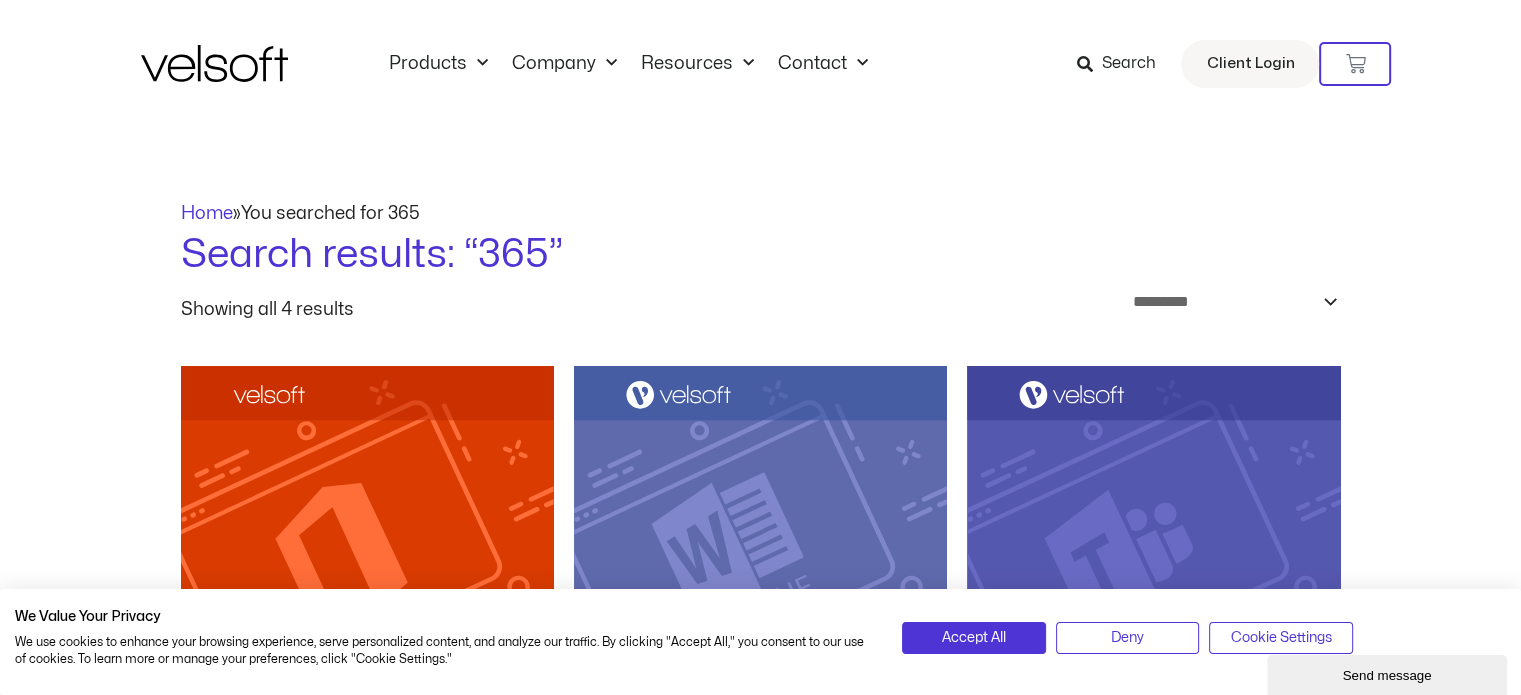 click at bounding box center [1084, 64] 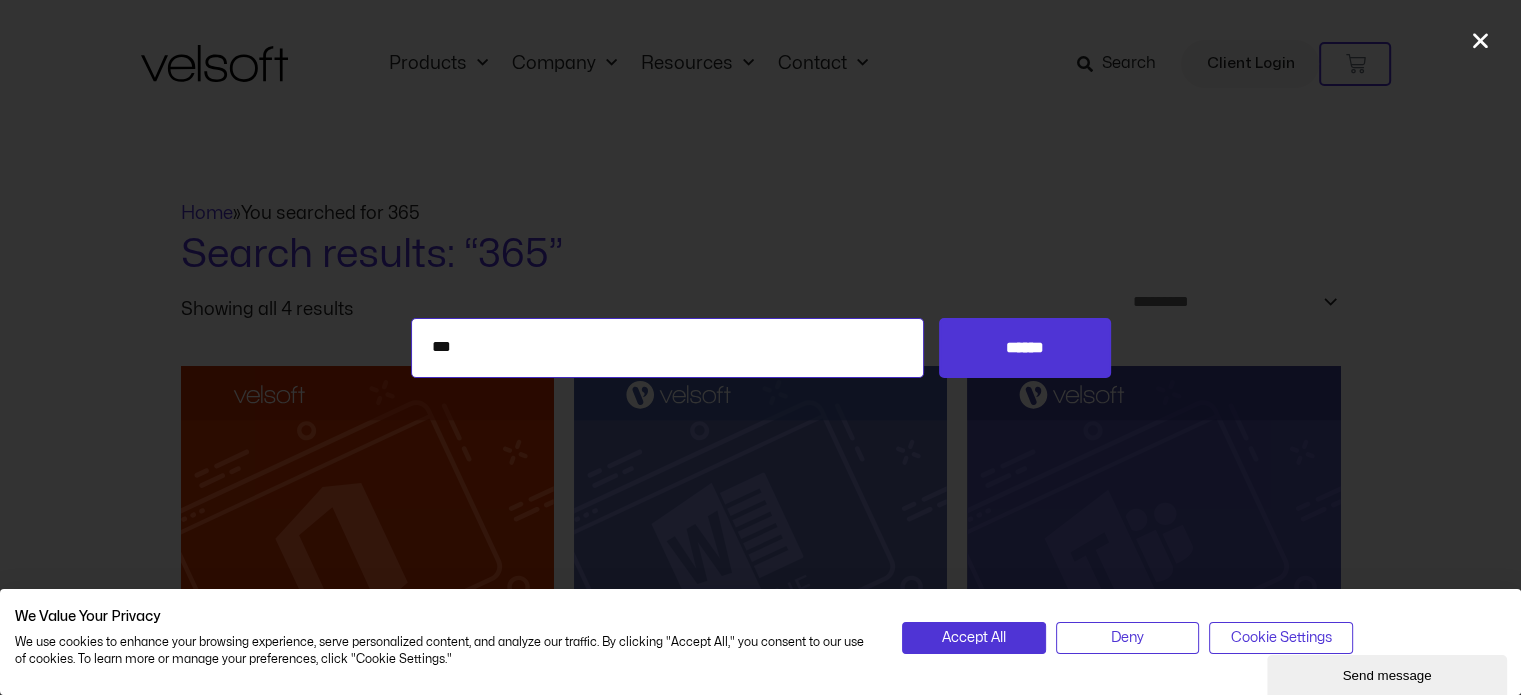 drag, startPoint x: 526, startPoint y: 355, endPoint x: 432, endPoint y: 369, distance: 95.036835 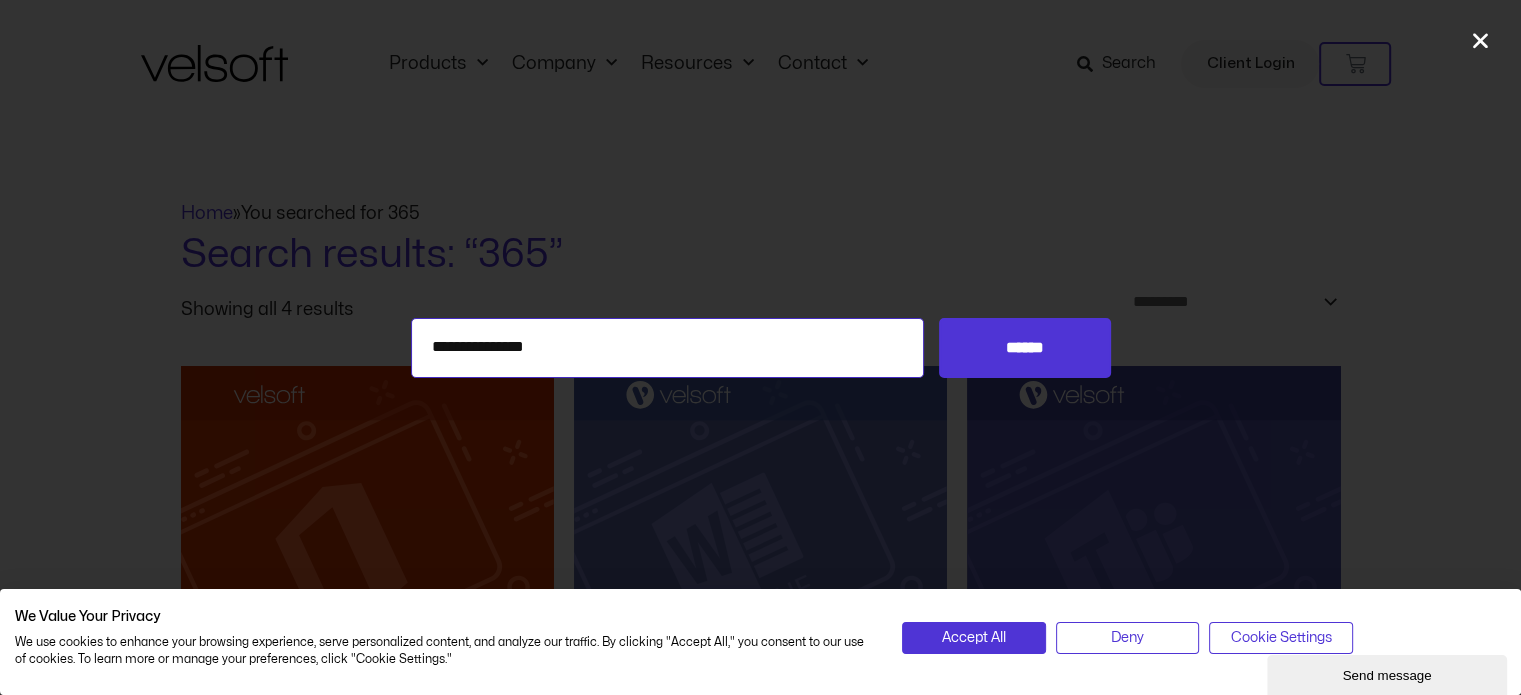 type on "**********" 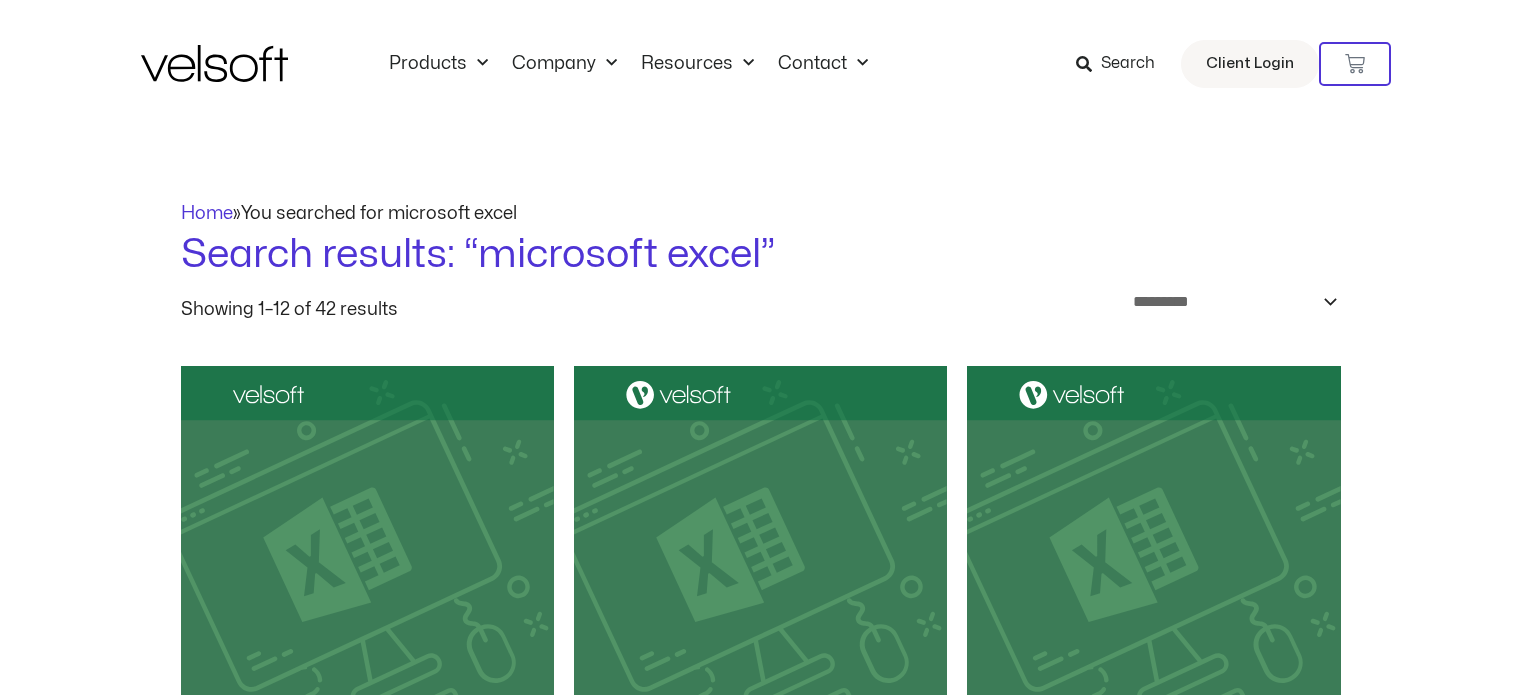 scroll, scrollTop: 0, scrollLeft: 0, axis: both 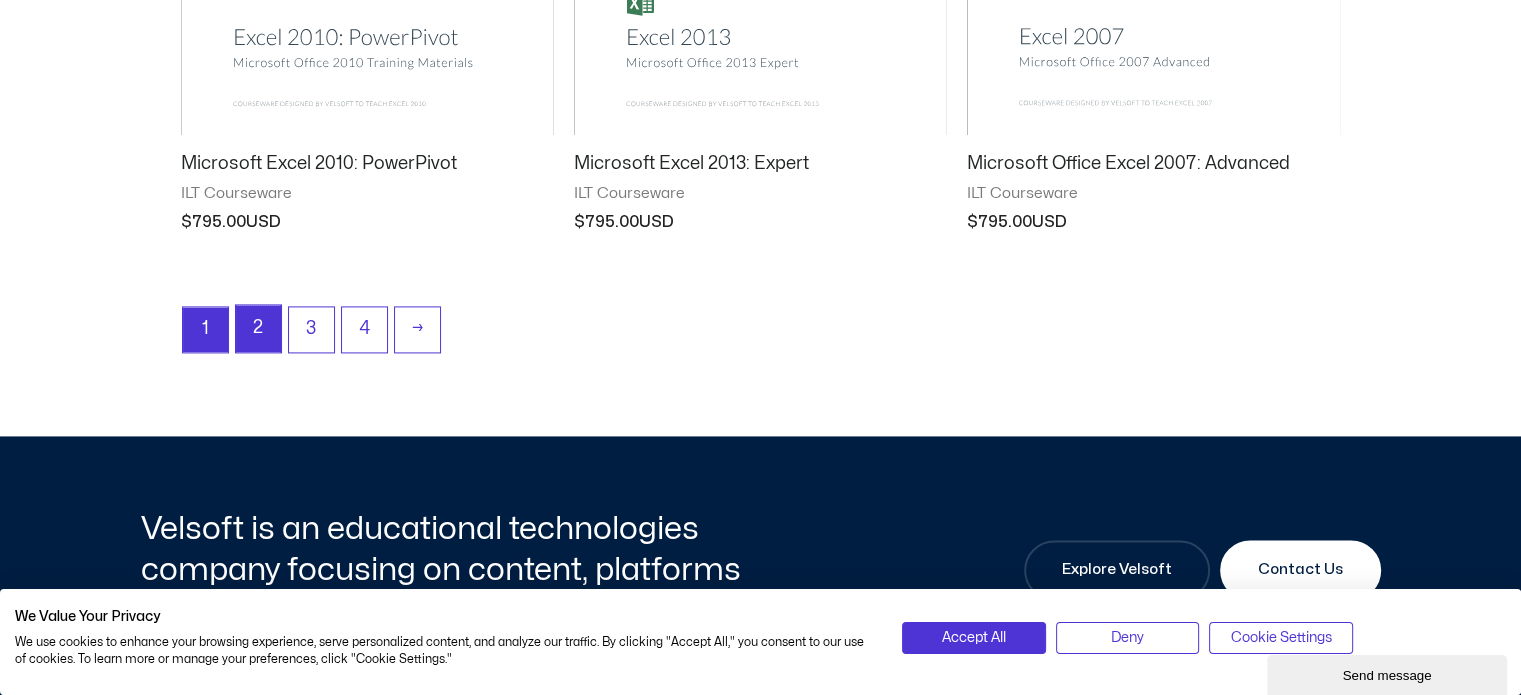 click on "2" at bounding box center (258, 328) 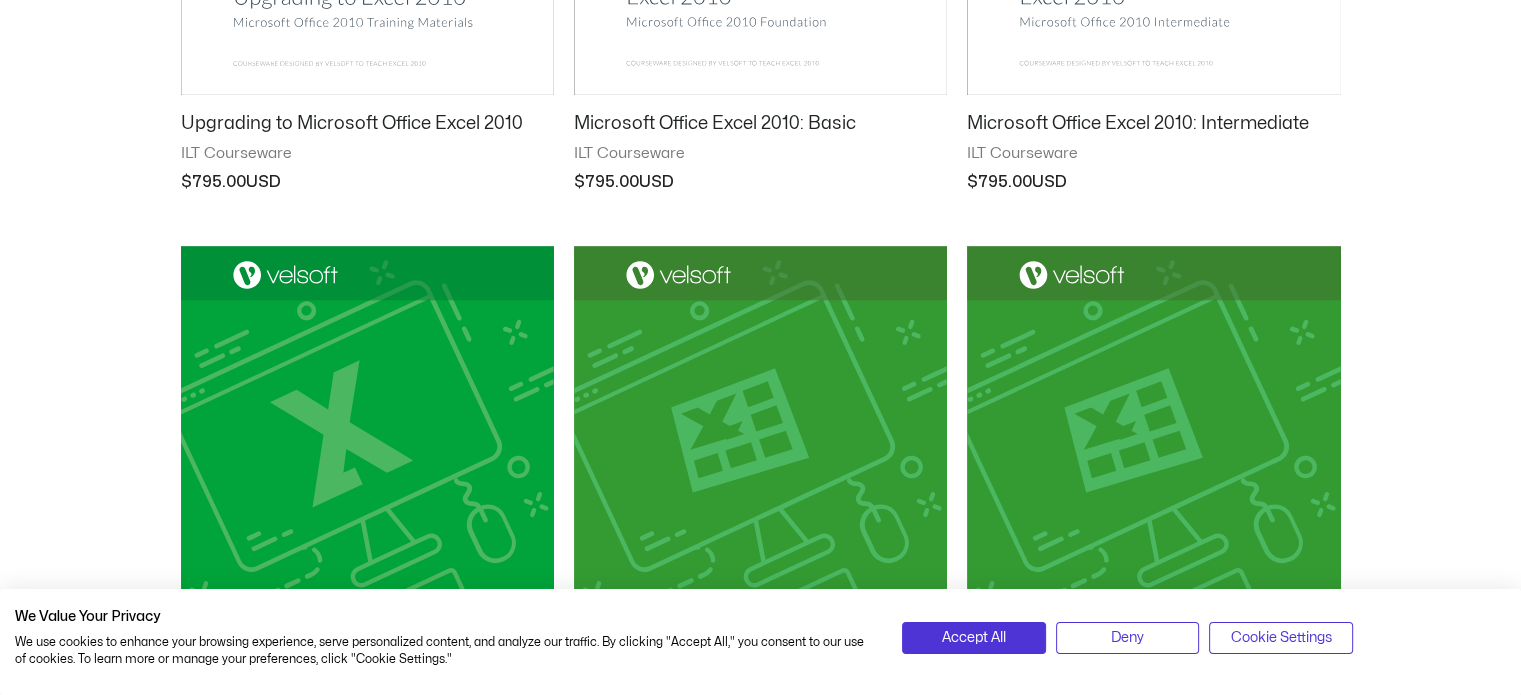 scroll, scrollTop: 1100, scrollLeft: 0, axis: vertical 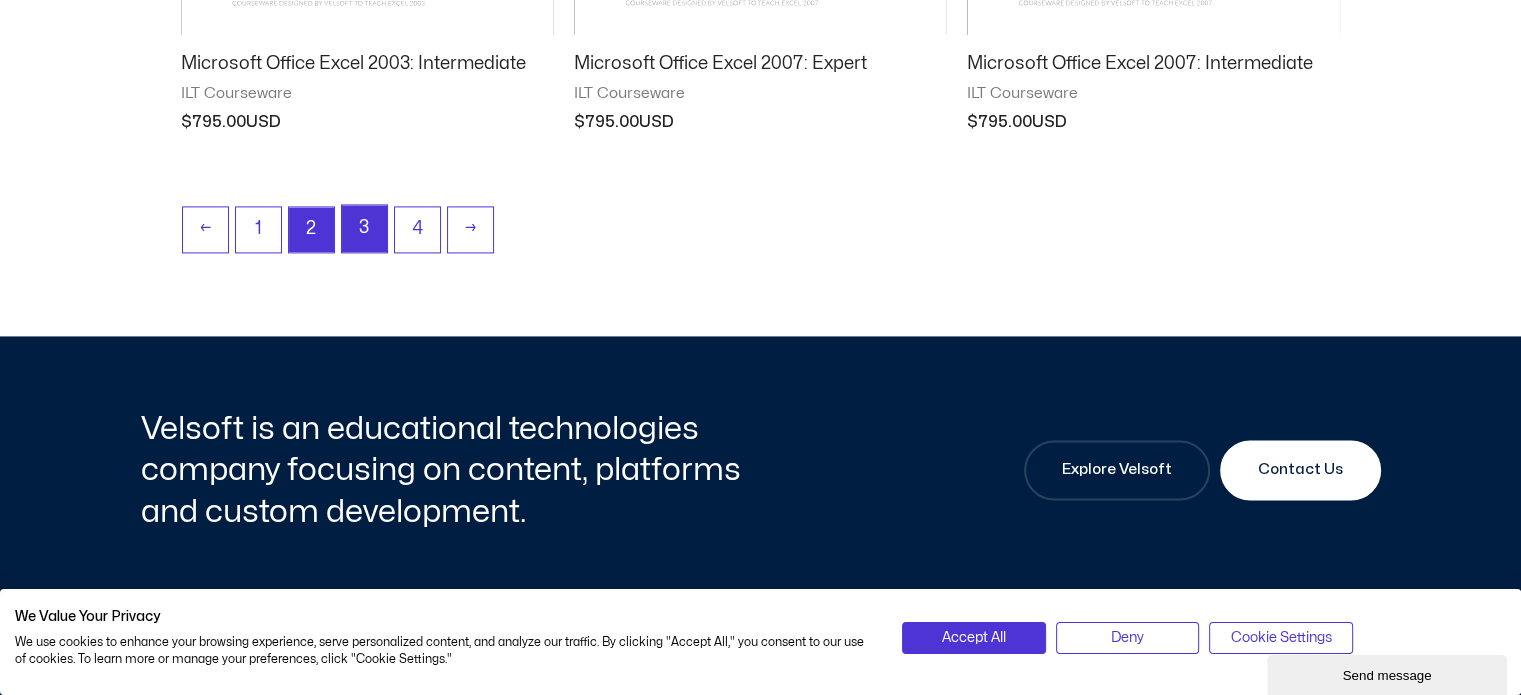 click on "3" at bounding box center [364, 228] 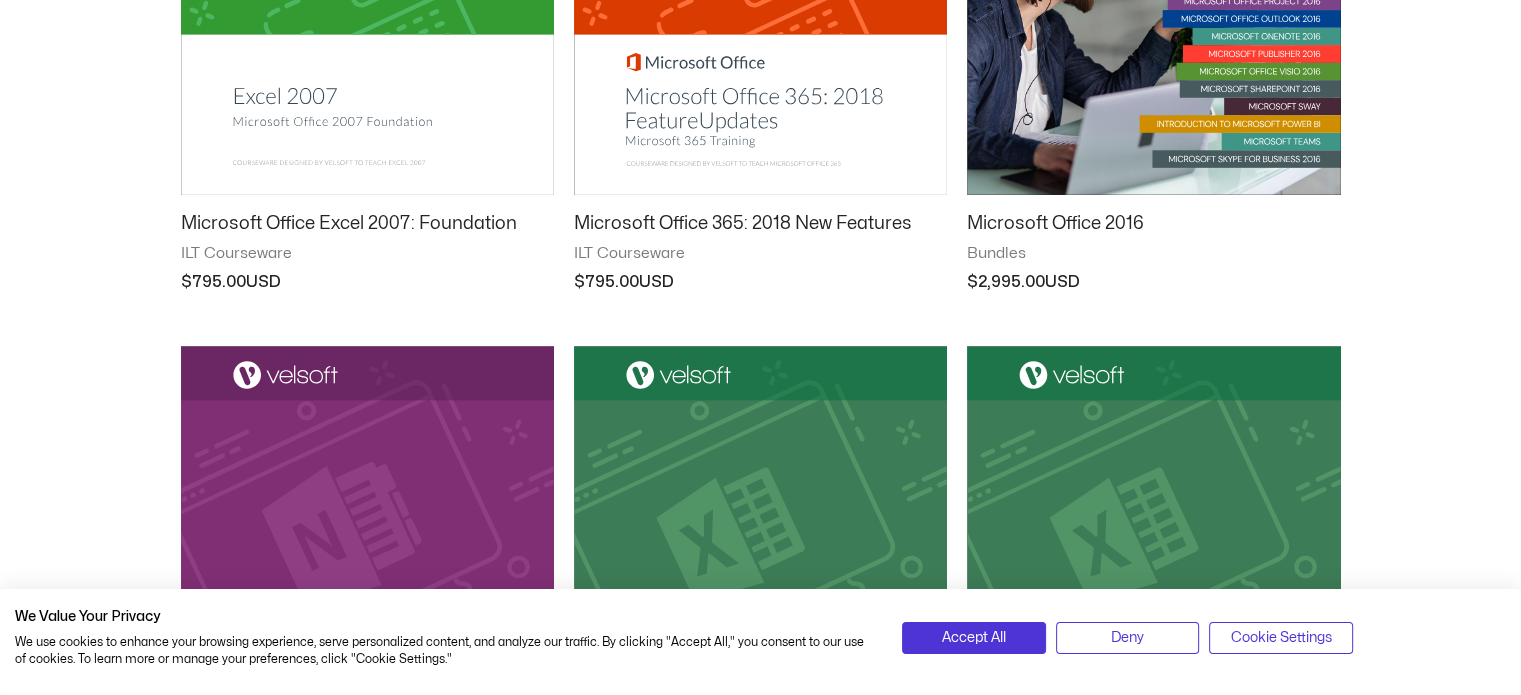 scroll, scrollTop: 800, scrollLeft: 0, axis: vertical 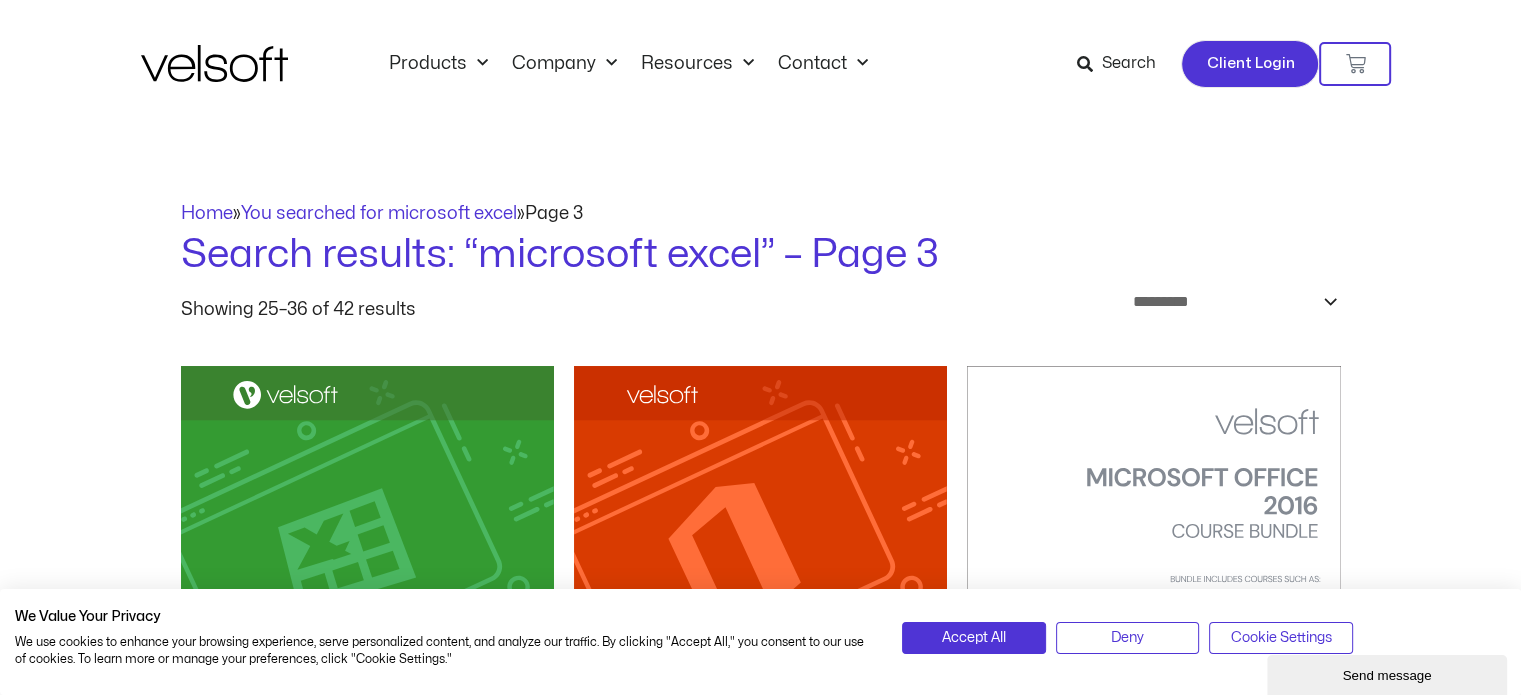 click on "Client Login" at bounding box center [1250, 64] 